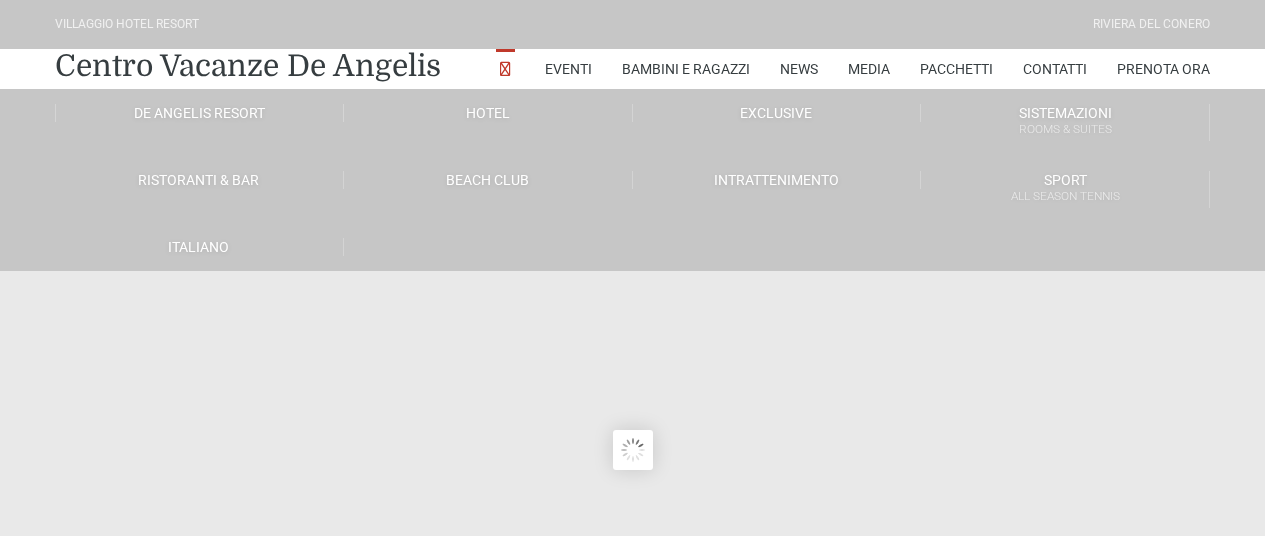 scroll, scrollTop: 0, scrollLeft: 0, axis: both 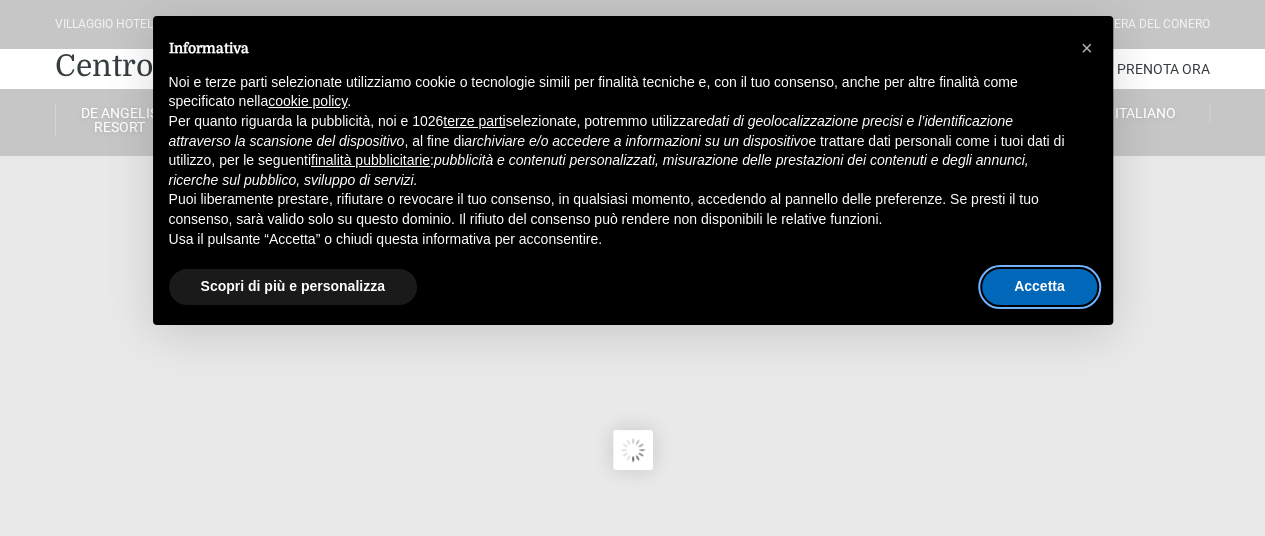 click on "Accetta" at bounding box center (1039, 287) 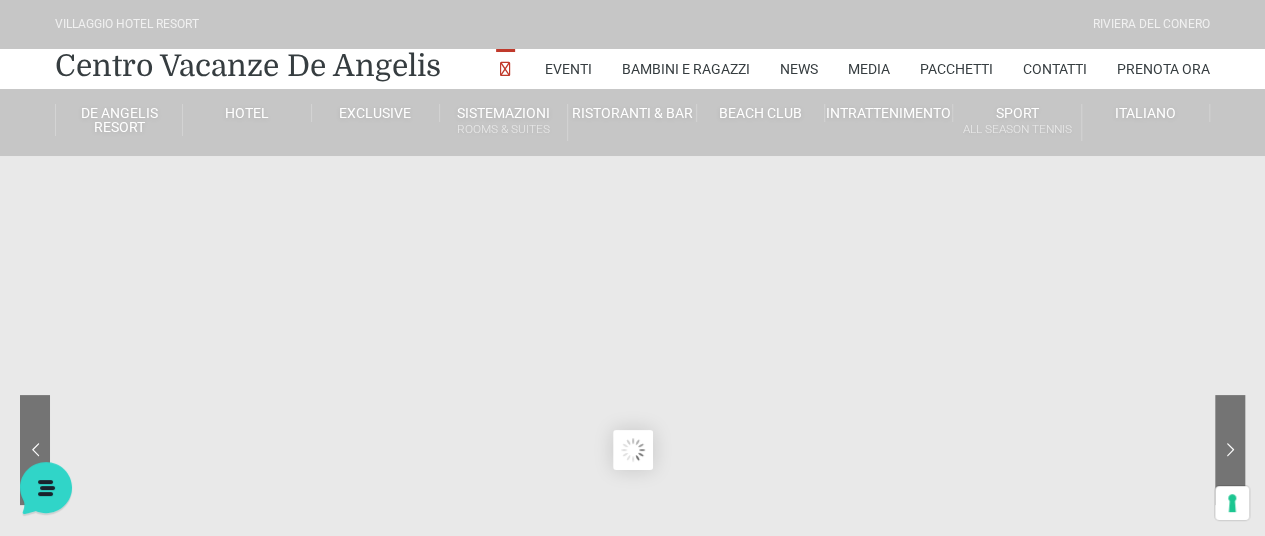 scroll, scrollTop: 0, scrollLeft: 0, axis: both 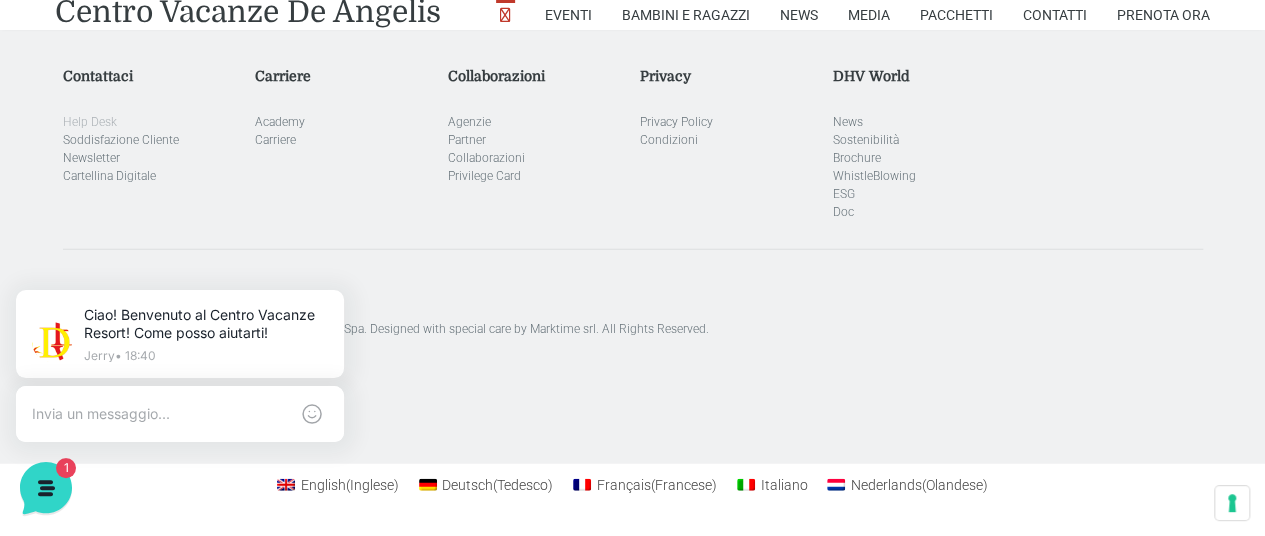 click on "Help Desk" at bounding box center (90, 122) 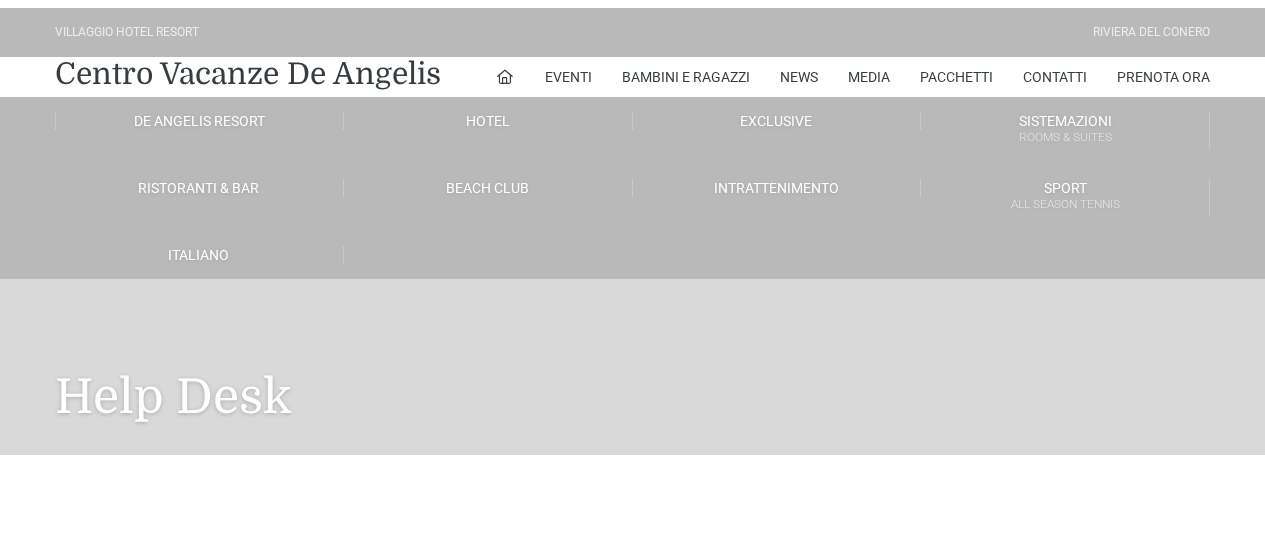 scroll, scrollTop: 0, scrollLeft: 0, axis: both 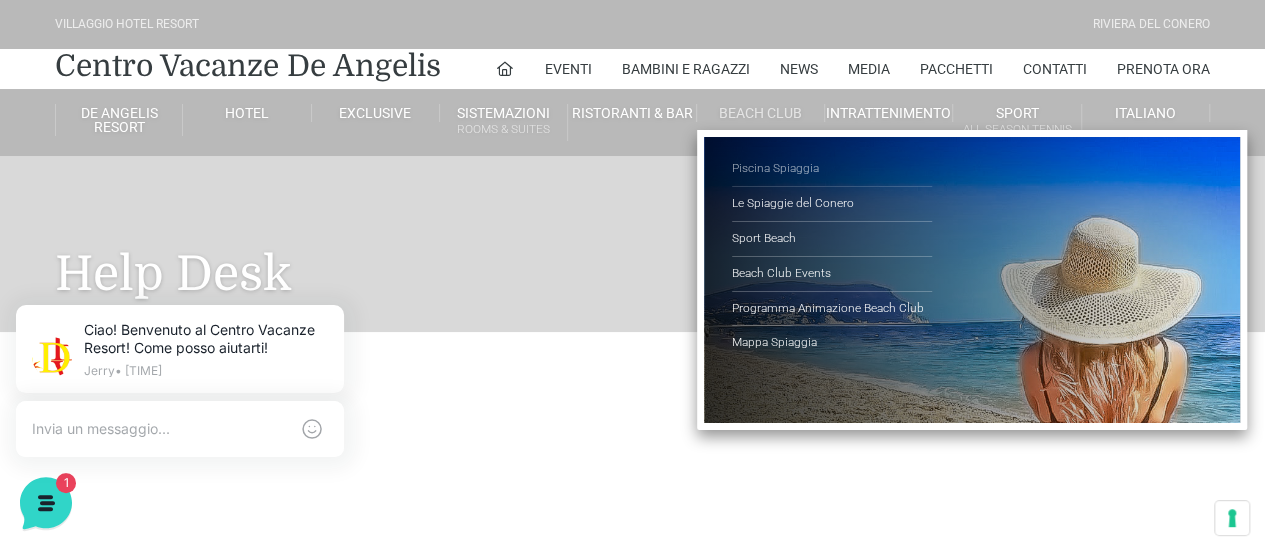 click on "Piscina Spiaggia" at bounding box center (832, 169) 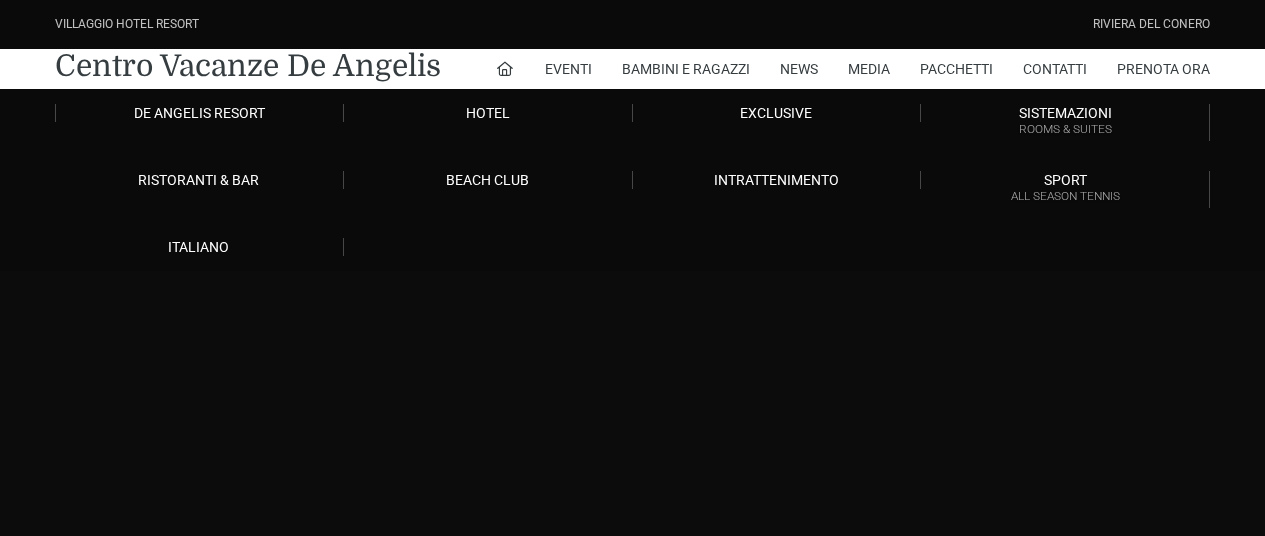 scroll, scrollTop: 0, scrollLeft: 0, axis: both 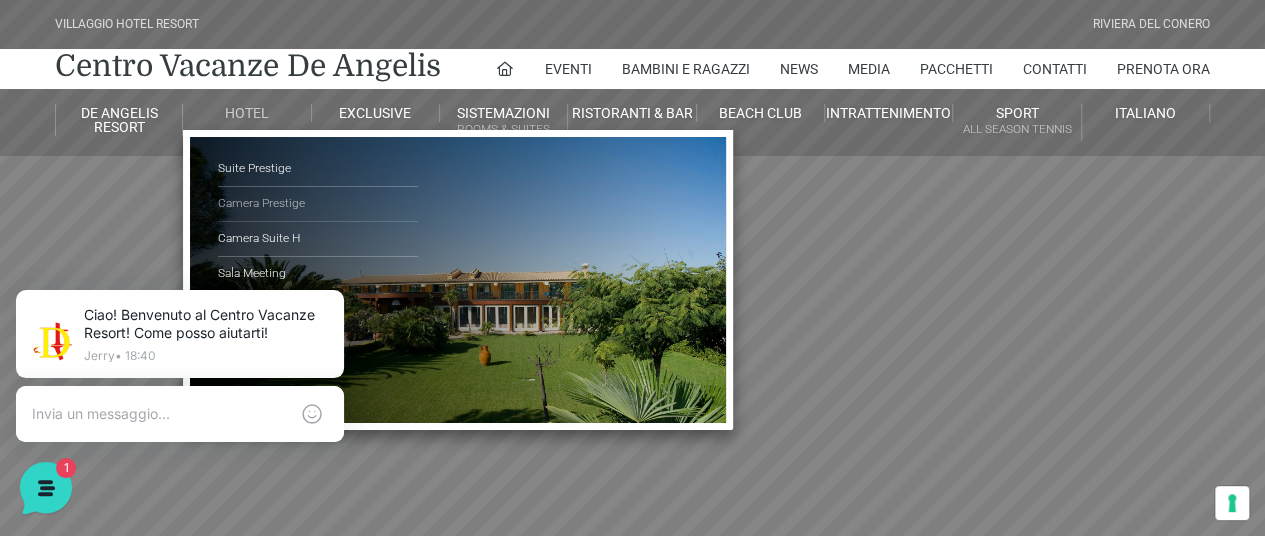 click on "Camera Prestige" at bounding box center (318, 204) 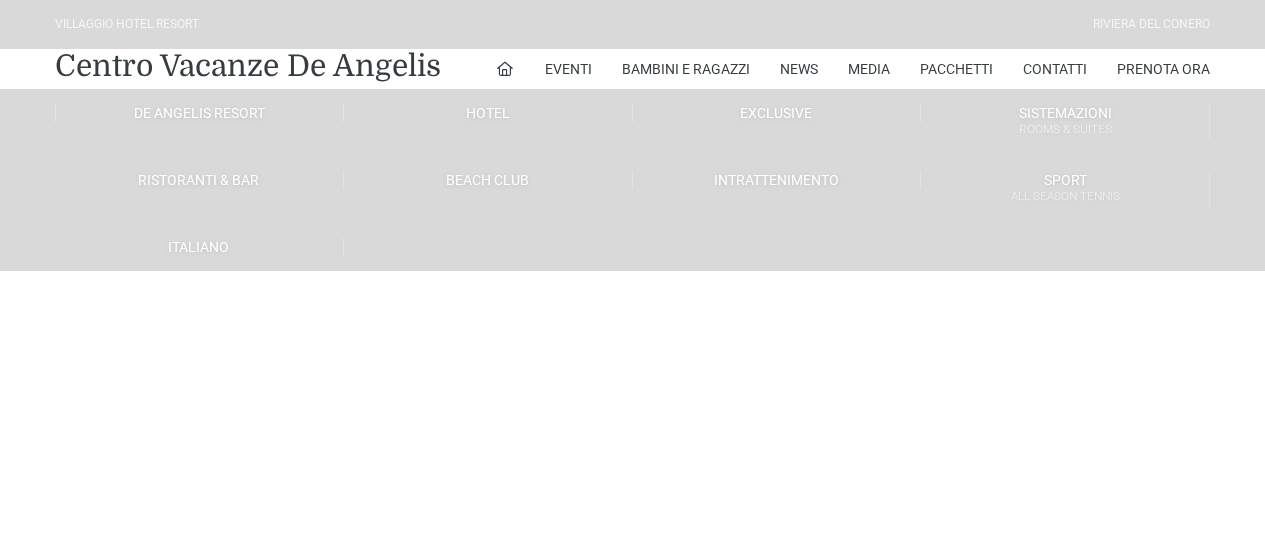 scroll, scrollTop: 0, scrollLeft: 0, axis: both 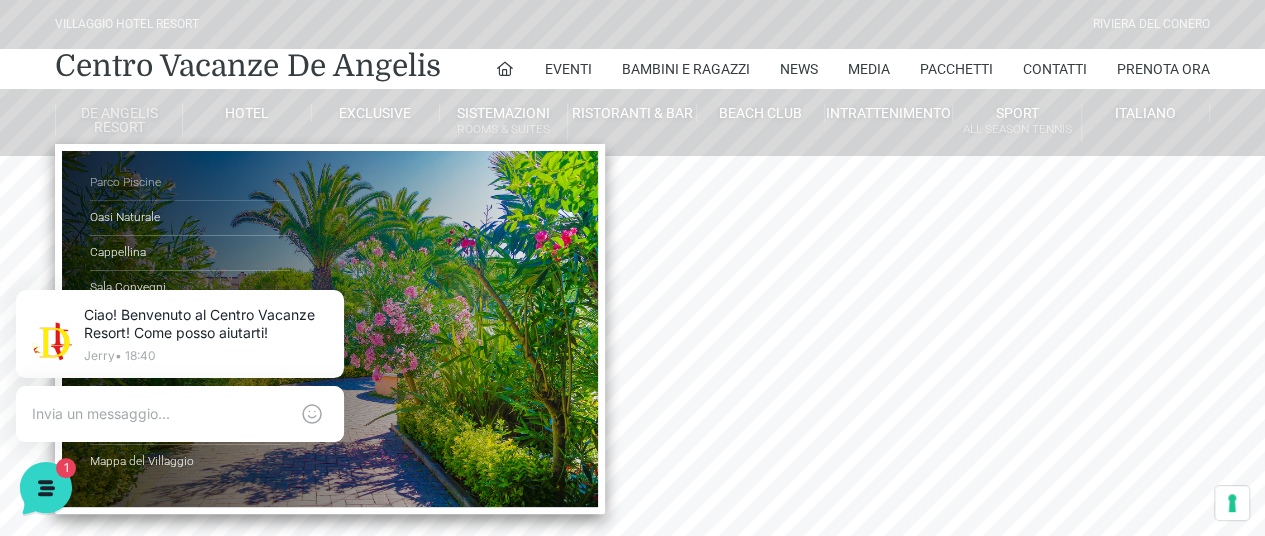 click on "Parco Piscine" at bounding box center (190, 183) 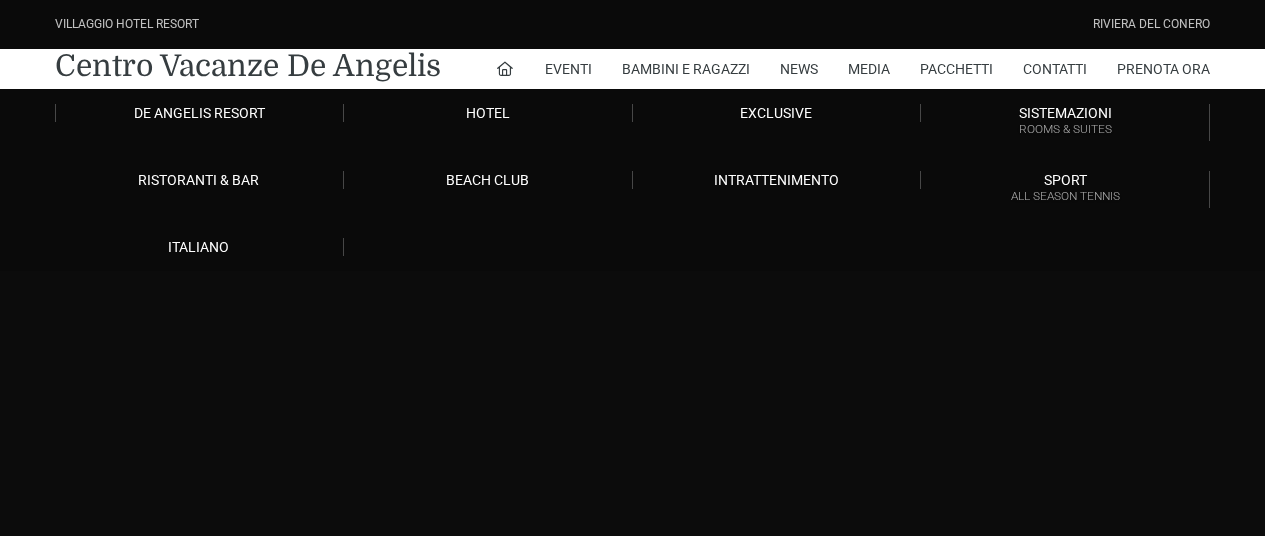 scroll, scrollTop: 0, scrollLeft: 0, axis: both 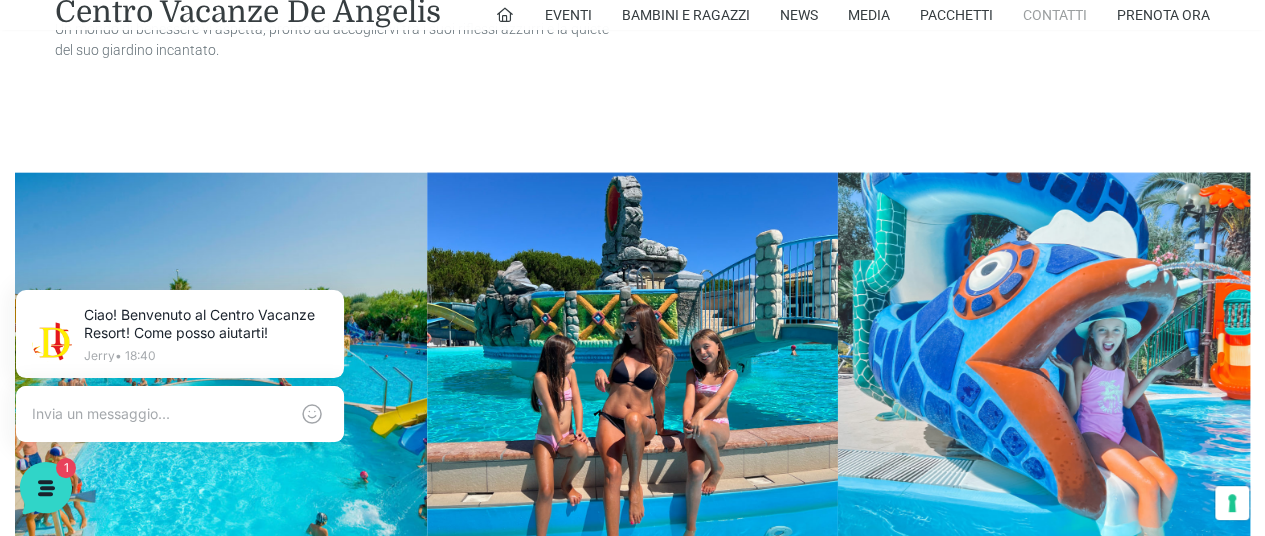 click on "Contatti" at bounding box center (1055, 15) 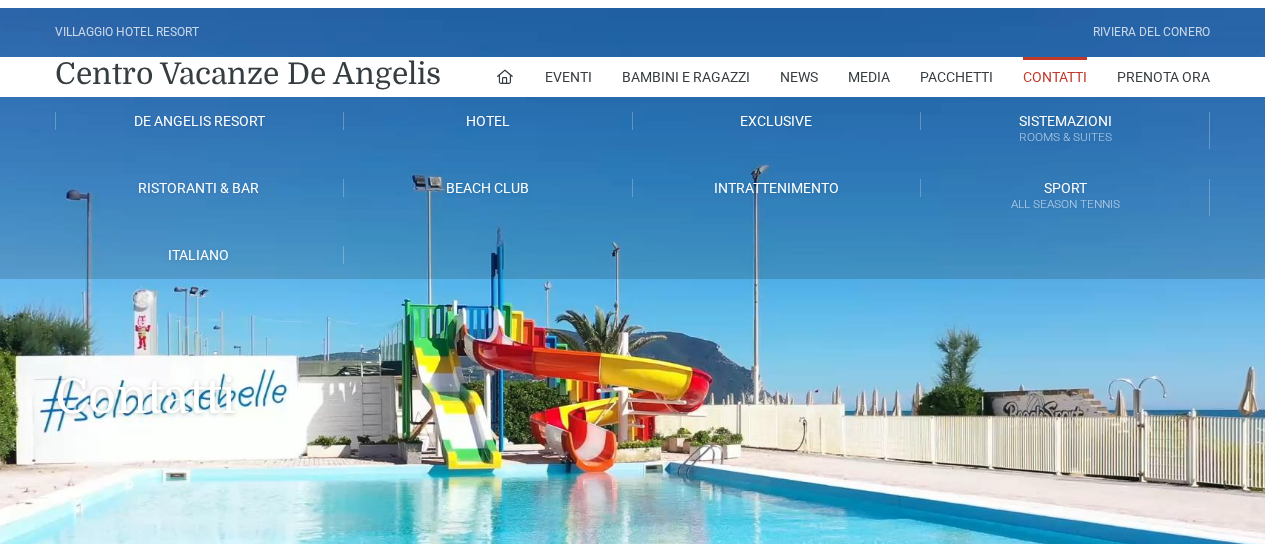 scroll, scrollTop: 0, scrollLeft: 0, axis: both 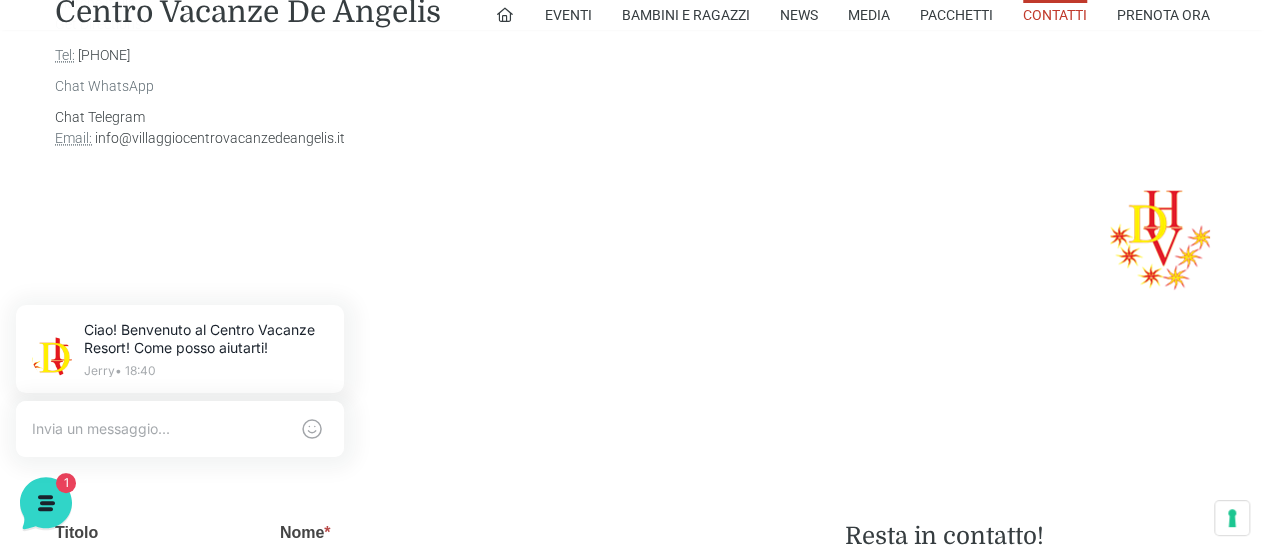 click on "Chat WhatsApp" at bounding box center (104, 86) 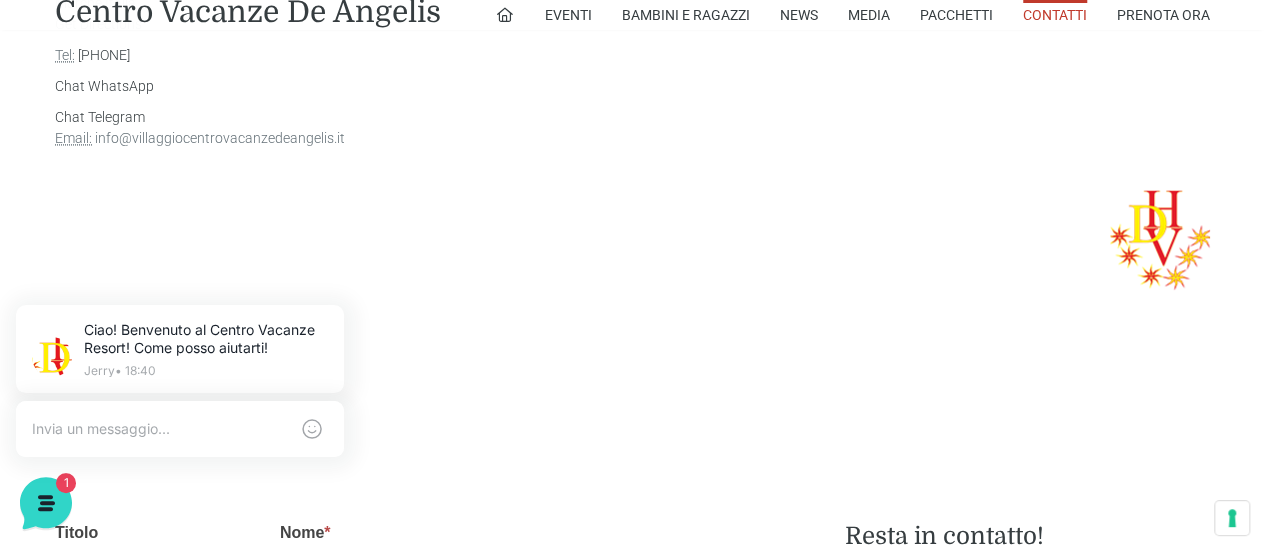 click on "info@villaggiocentrovacanzedeangelis.it" at bounding box center [220, 138] 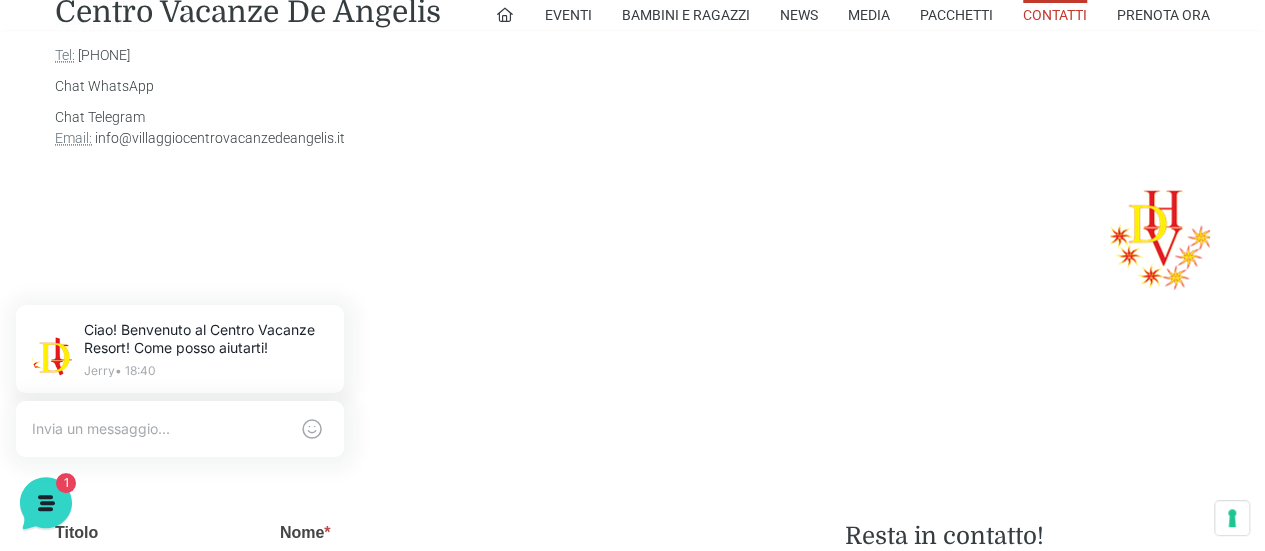click on "Villaggio Centro Vacanze De Angelis
A:  [STREET], [POSTAL_CODE] [CITY] ([STATE]),
Marche [COUNTRY]
Get Directions
Tel:  [PHONE]
Chat WhatsApp
Chat Telegram
Email:  [EMAIL]" at bounding box center [633, 144] 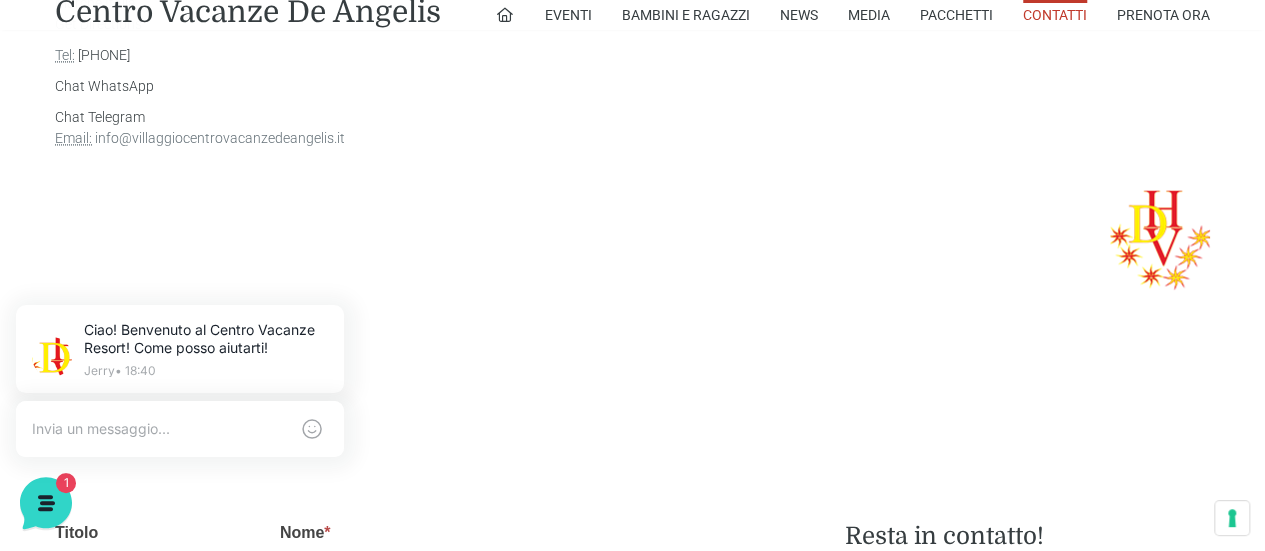 click on "info@villaggiocentrovacanzedeangelis.it" at bounding box center [220, 138] 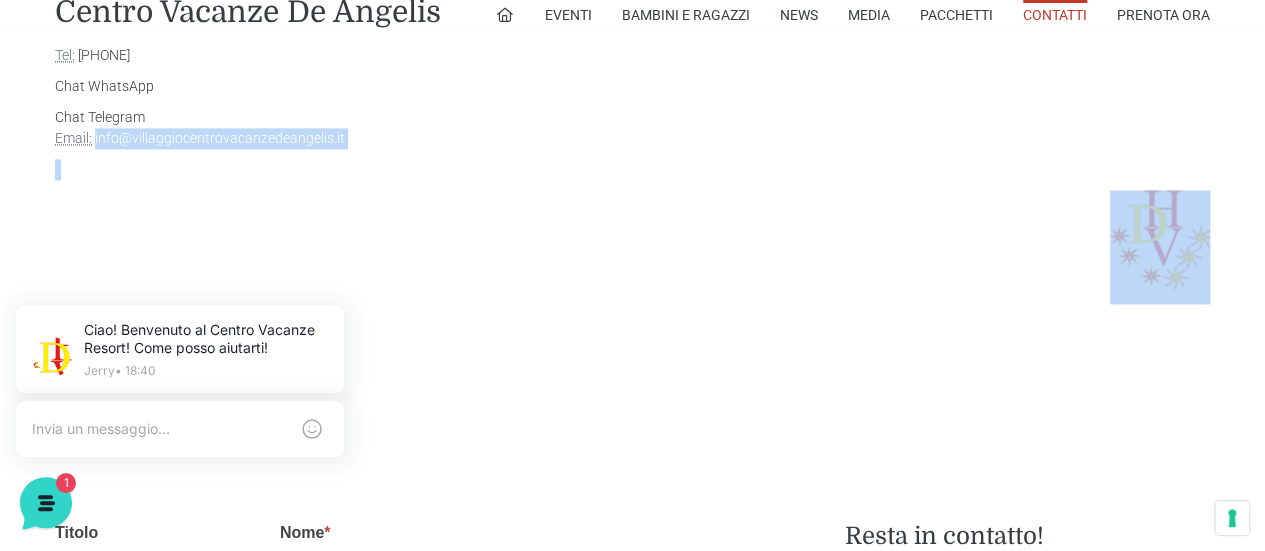 click on "Chat Telegram
Email:  [EMAIL]" at bounding box center [632, 128] 